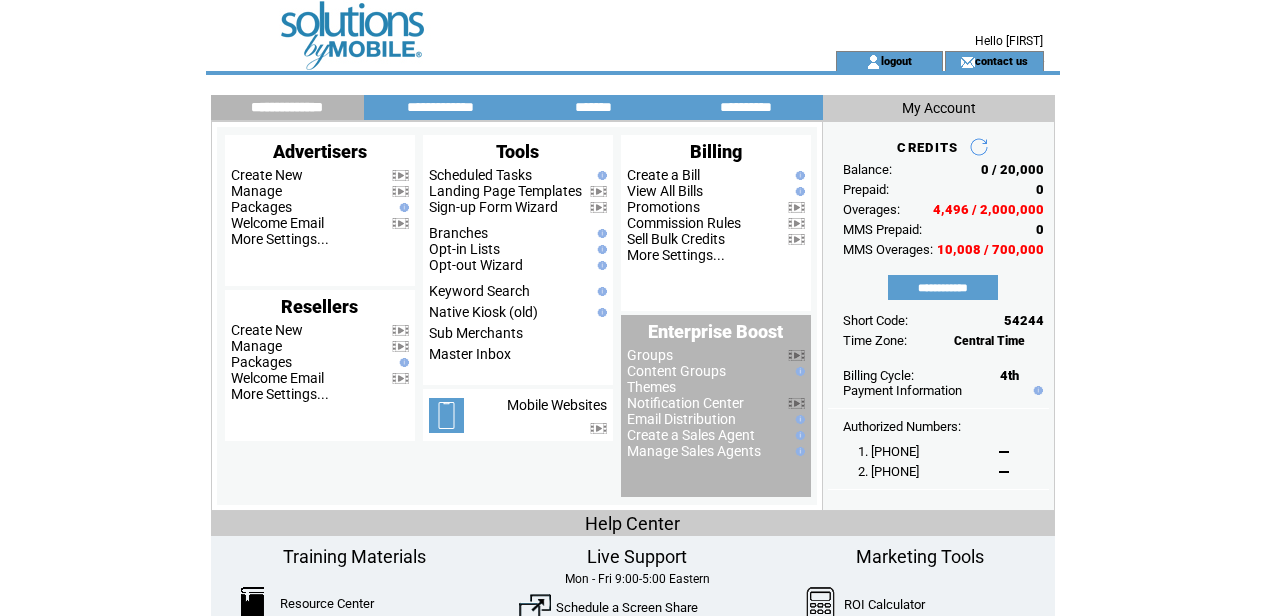 scroll, scrollTop: 0, scrollLeft: 0, axis: both 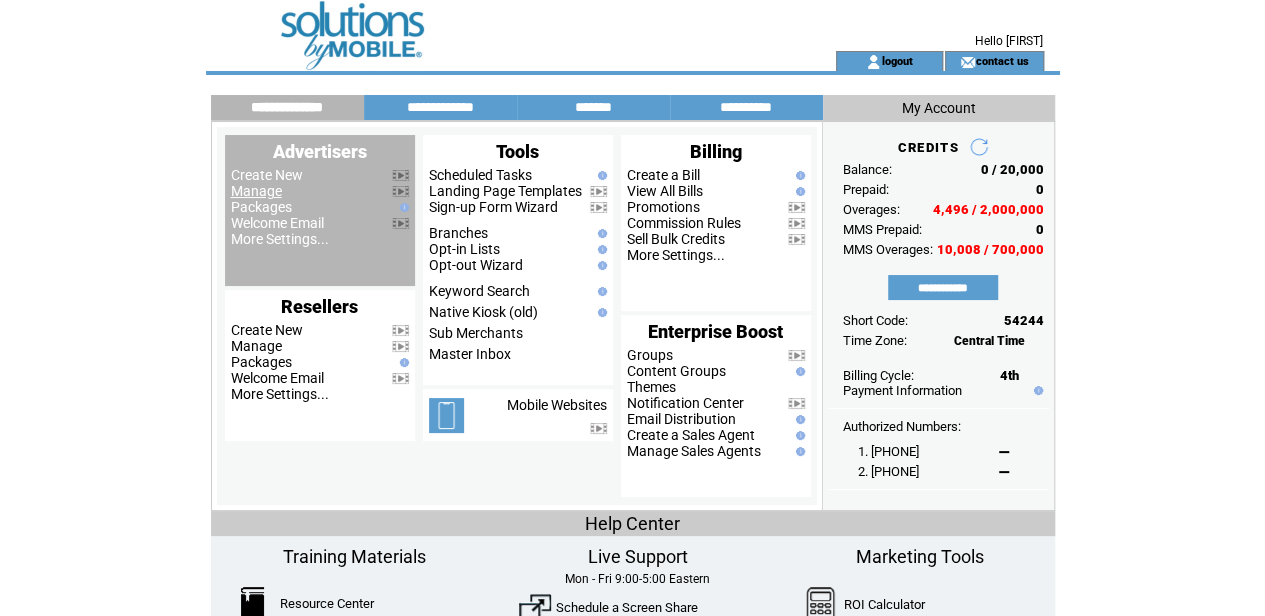click on "Manage" at bounding box center (256, 191) 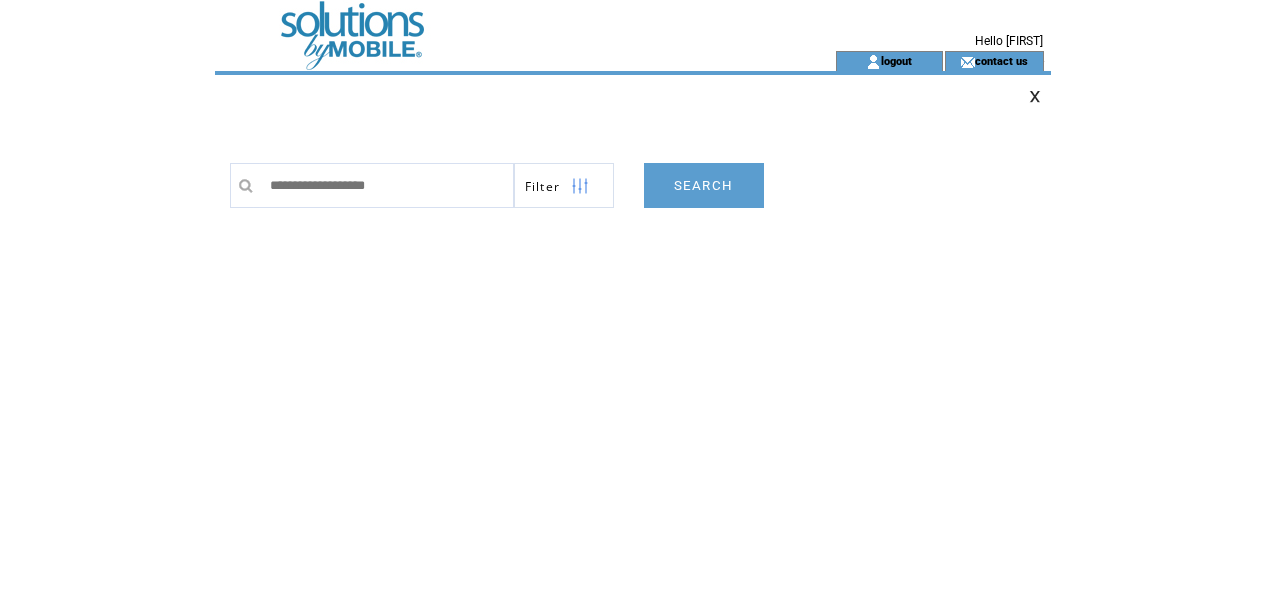 scroll, scrollTop: 0, scrollLeft: 0, axis: both 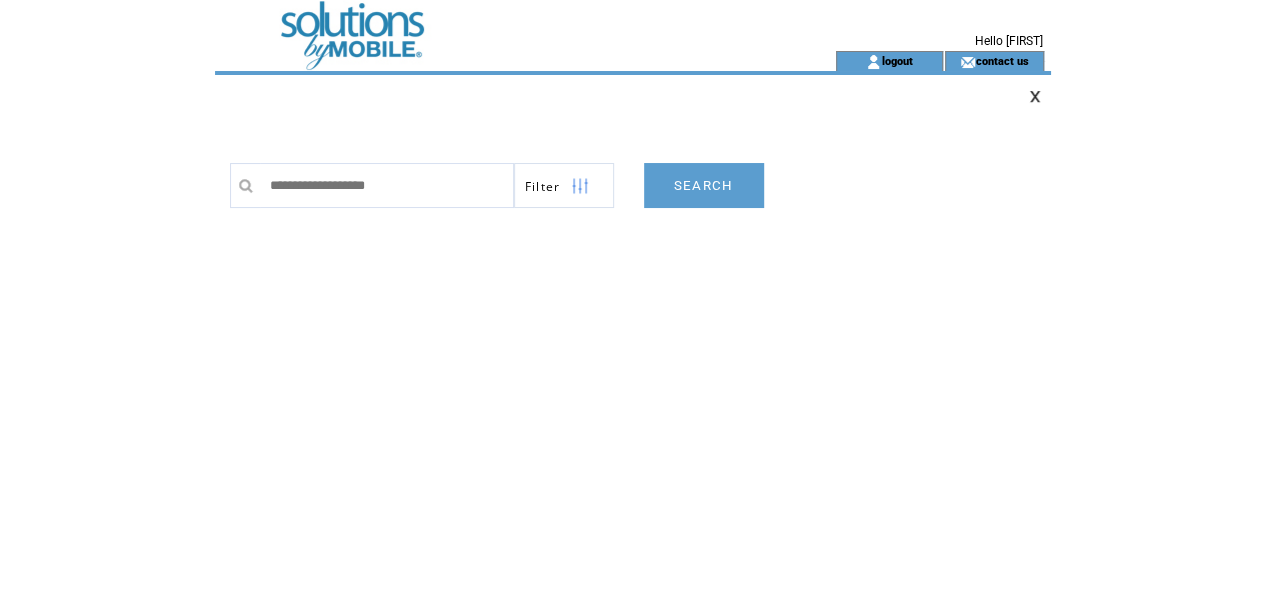 click at bounding box center [580, 186] 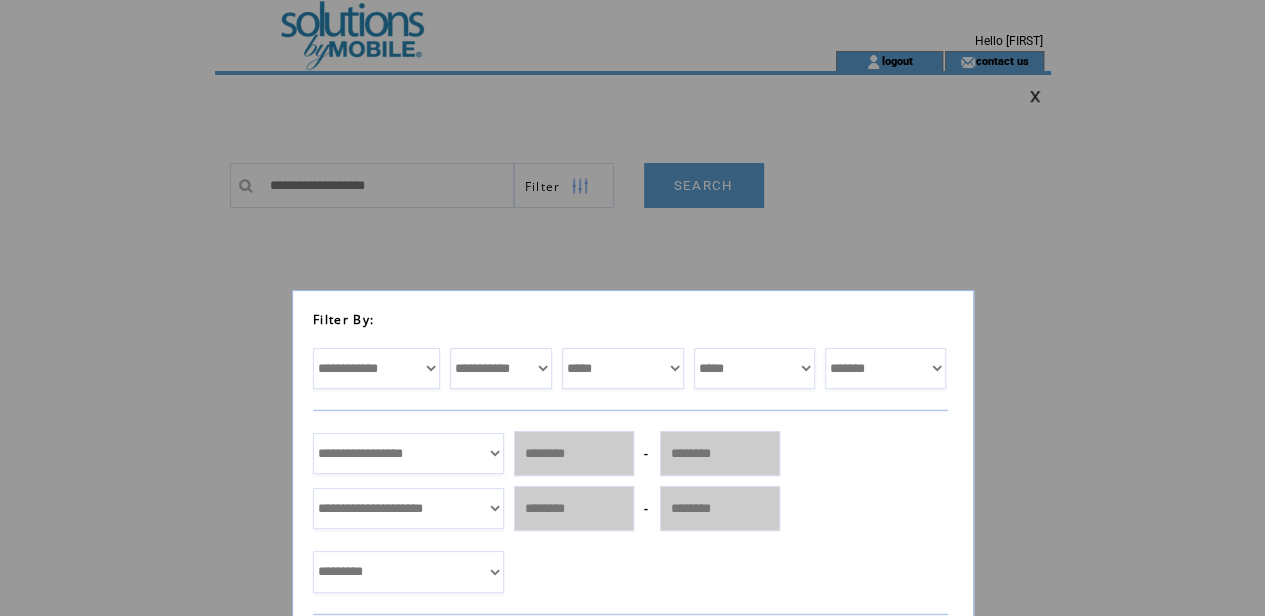 click on "**********" at bounding box center (408, 453) 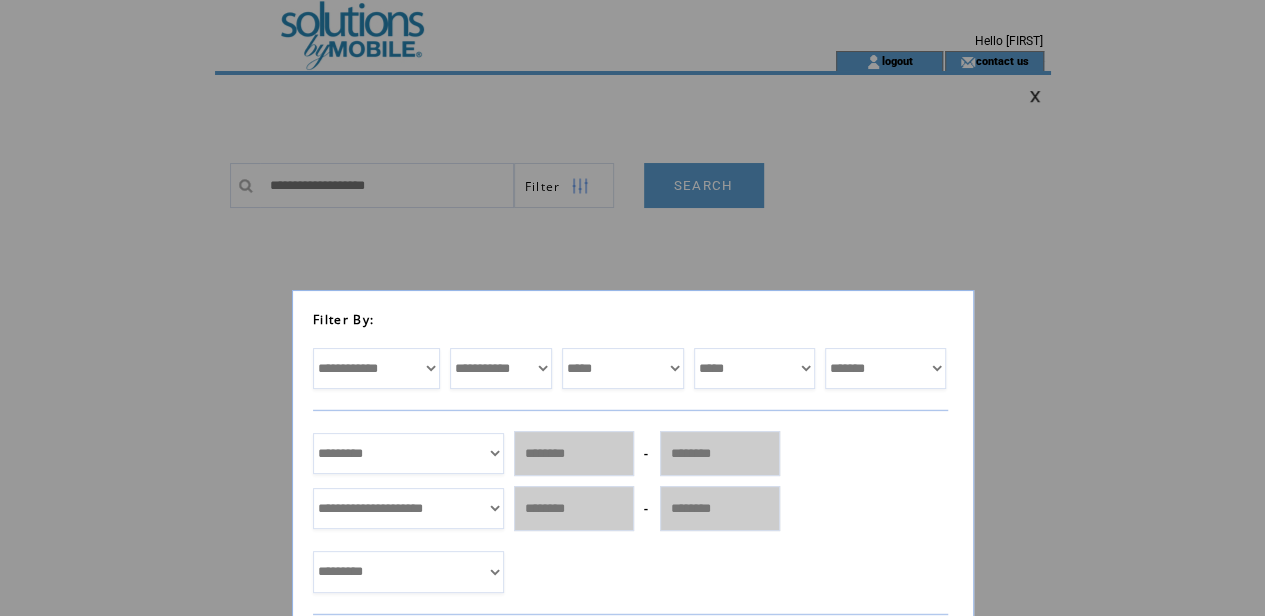 click on "**********" at bounding box center [408, 453] 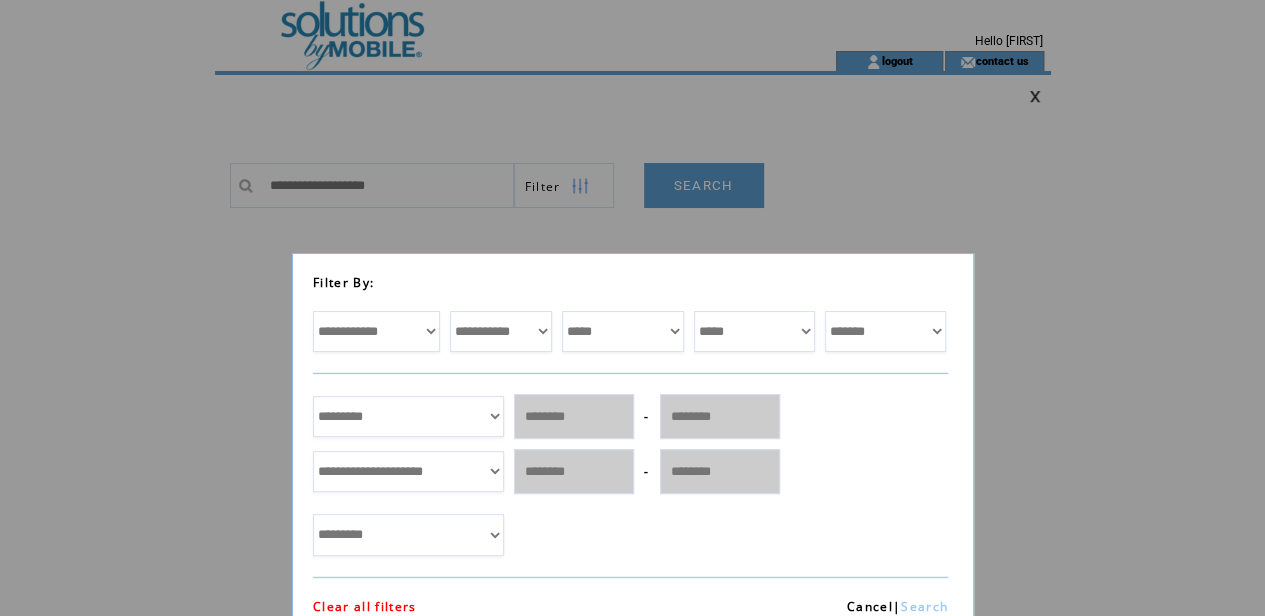 scroll, scrollTop: 54, scrollLeft: 0, axis: vertical 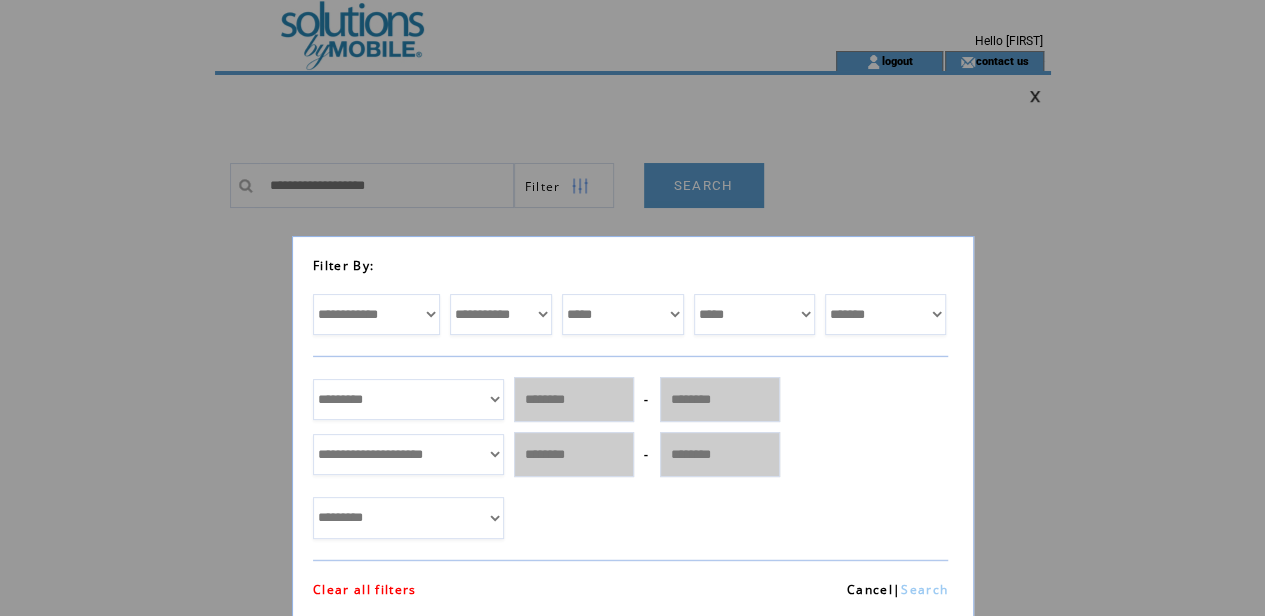 click on "Search" at bounding box center [924, 589] 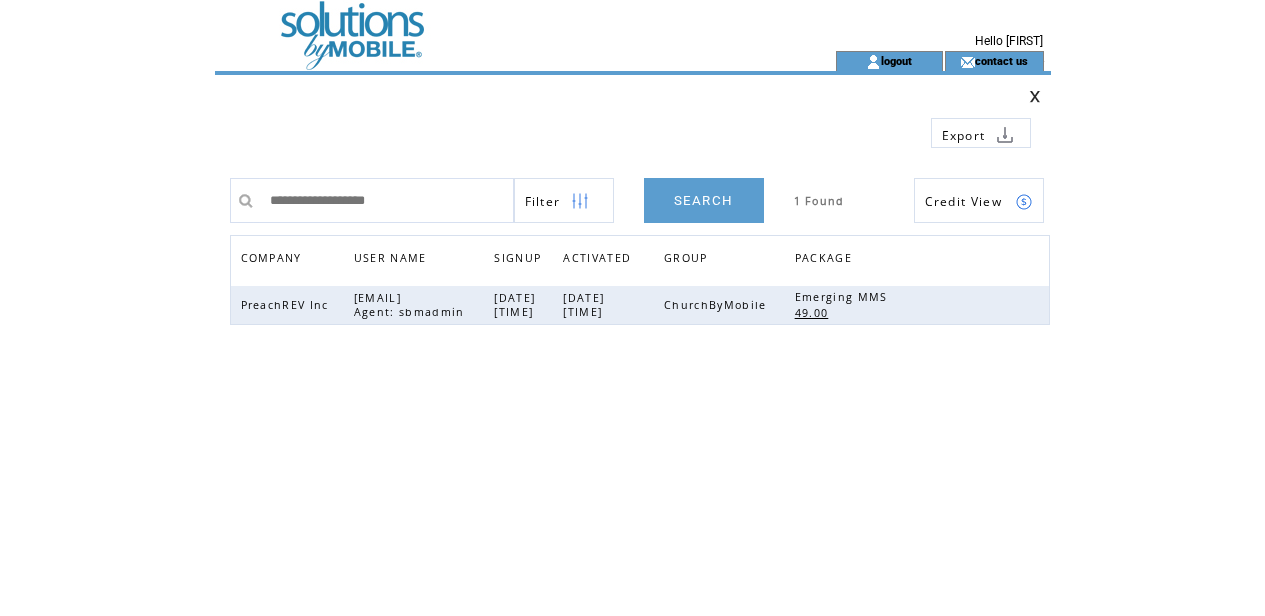 scroll, scrollTop: 0, scrollLeft: 0, axis: both 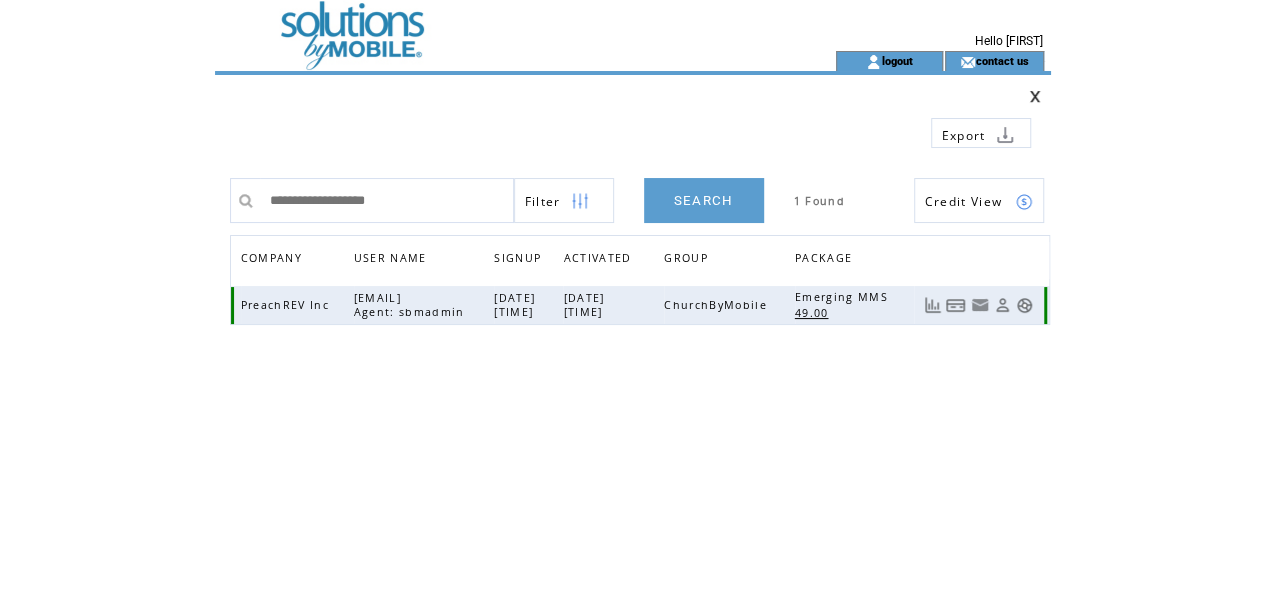click at bounding box center [1002, 305] 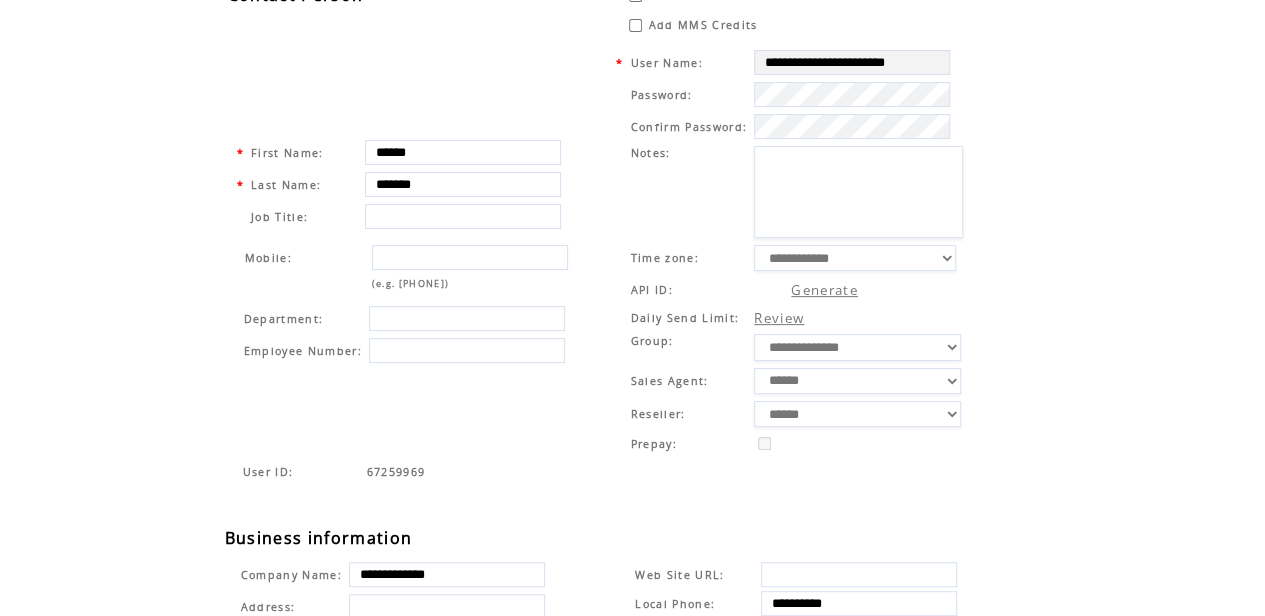 scroll, scrollTop: 200, scrollLeft: 0, axis: vertical 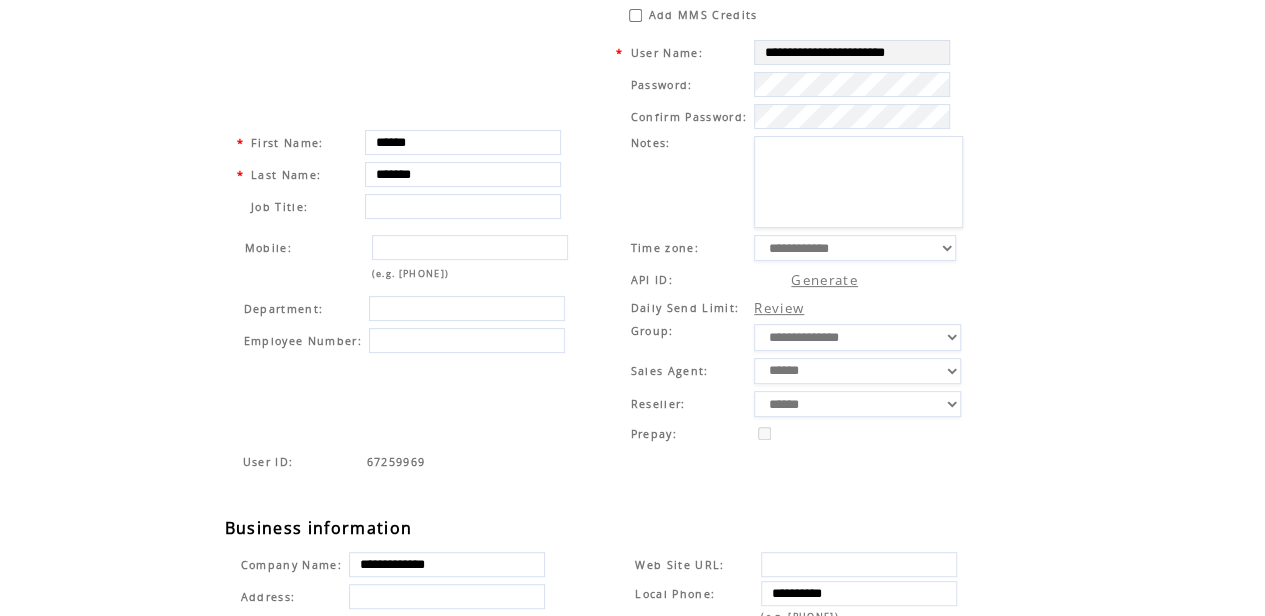 click on "**********" at bounding box center [857, 404] 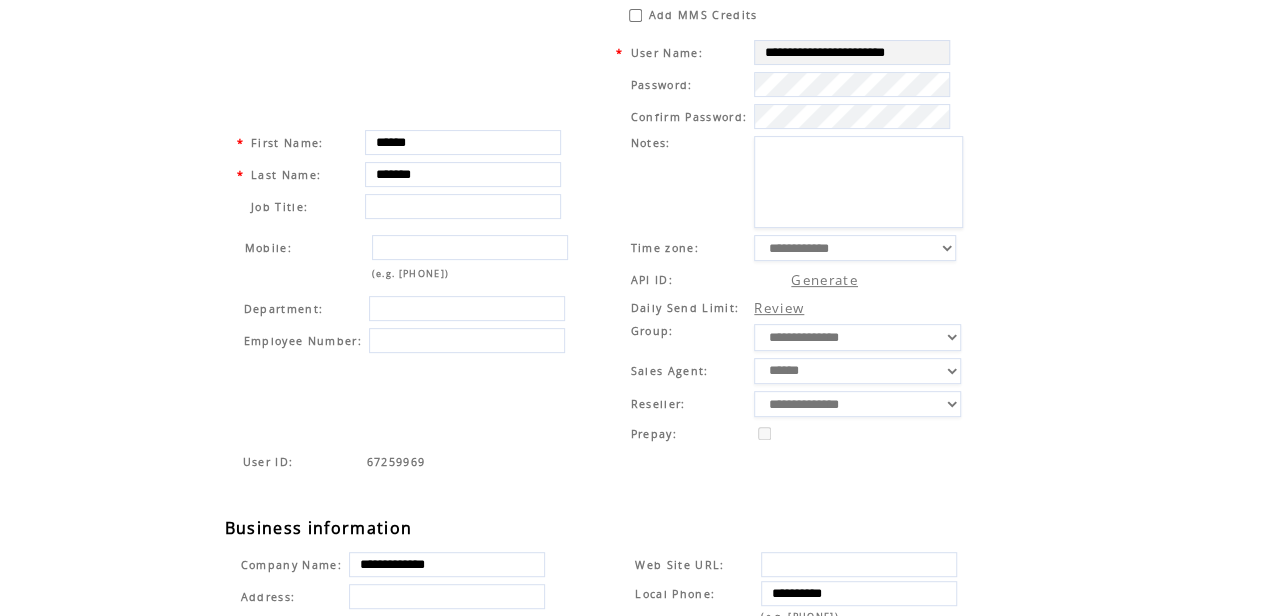click on "**********" at bounding box center (857, 404) 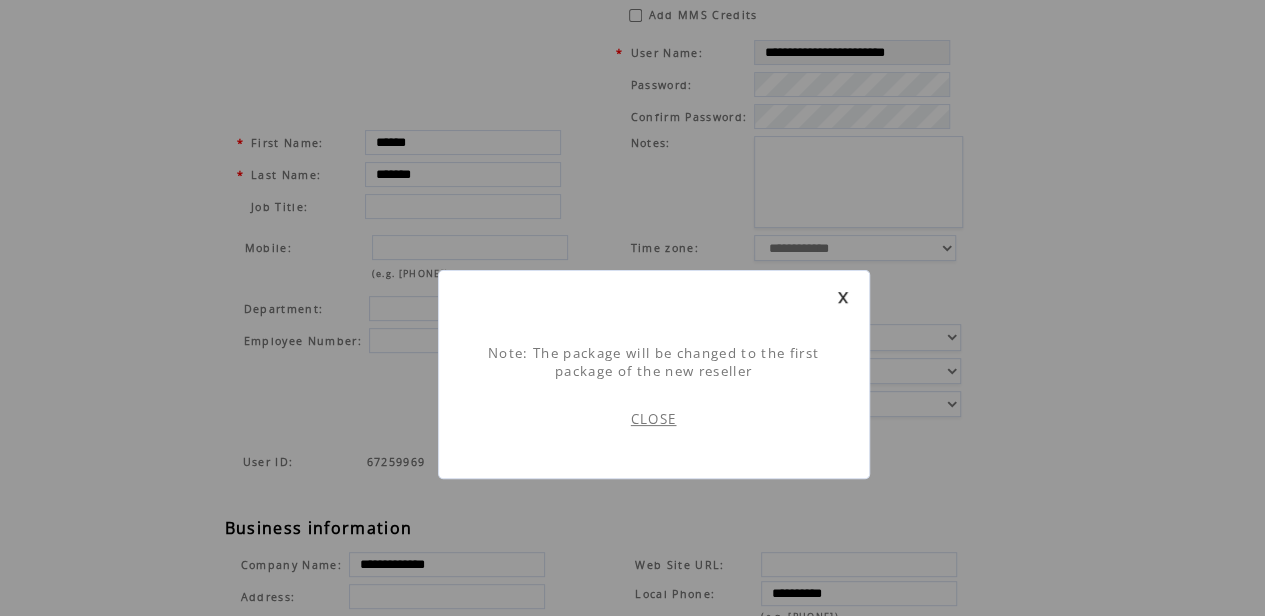 scroll, scrollTop: 1, scrollLeft: 0, axis: vertical 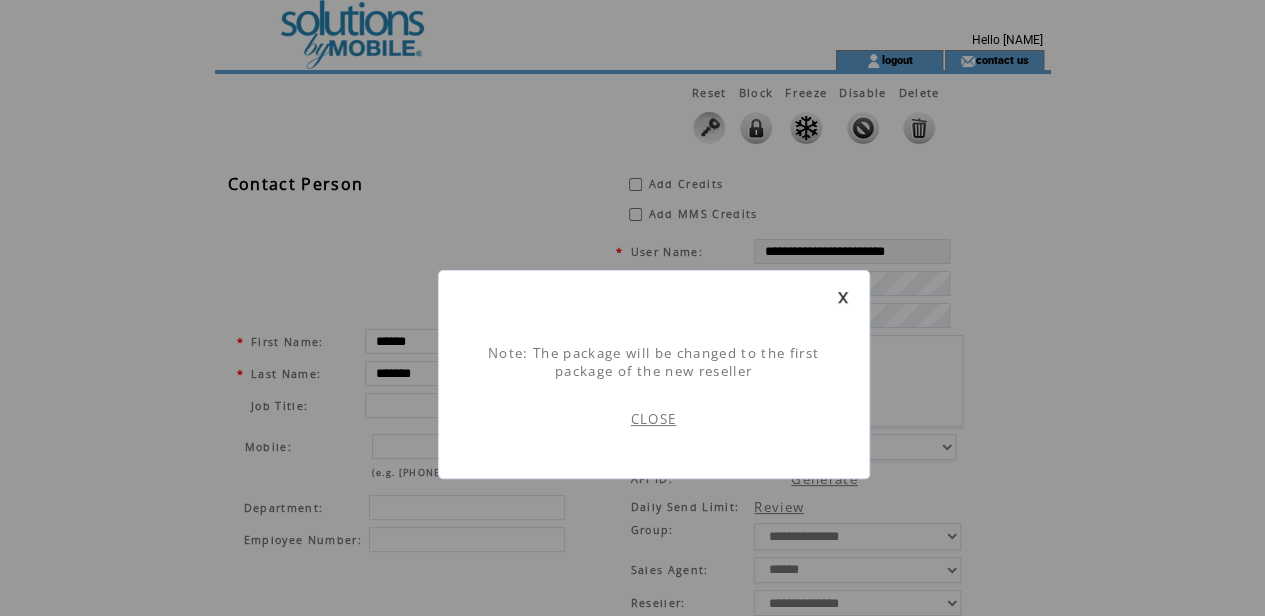 click on "CLOSE" at bounding box center [654, 419] 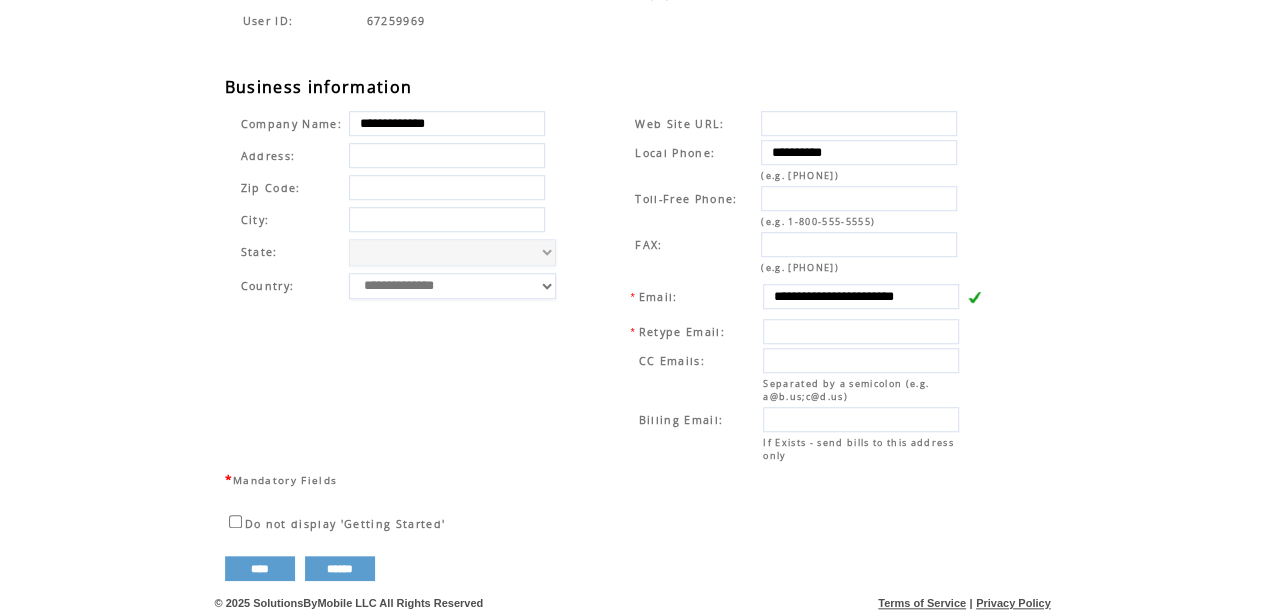 scroll, scrollTop: 654, scrollLeft: 0, axis: vertical 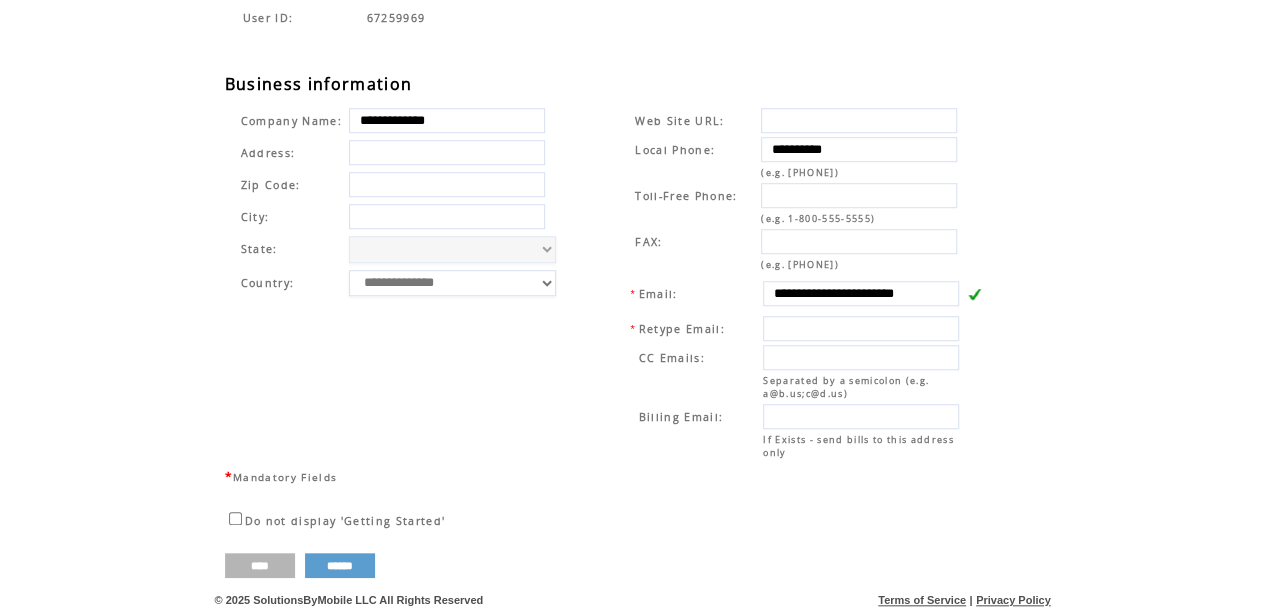 click on "****" at bounding box center [260, 565] 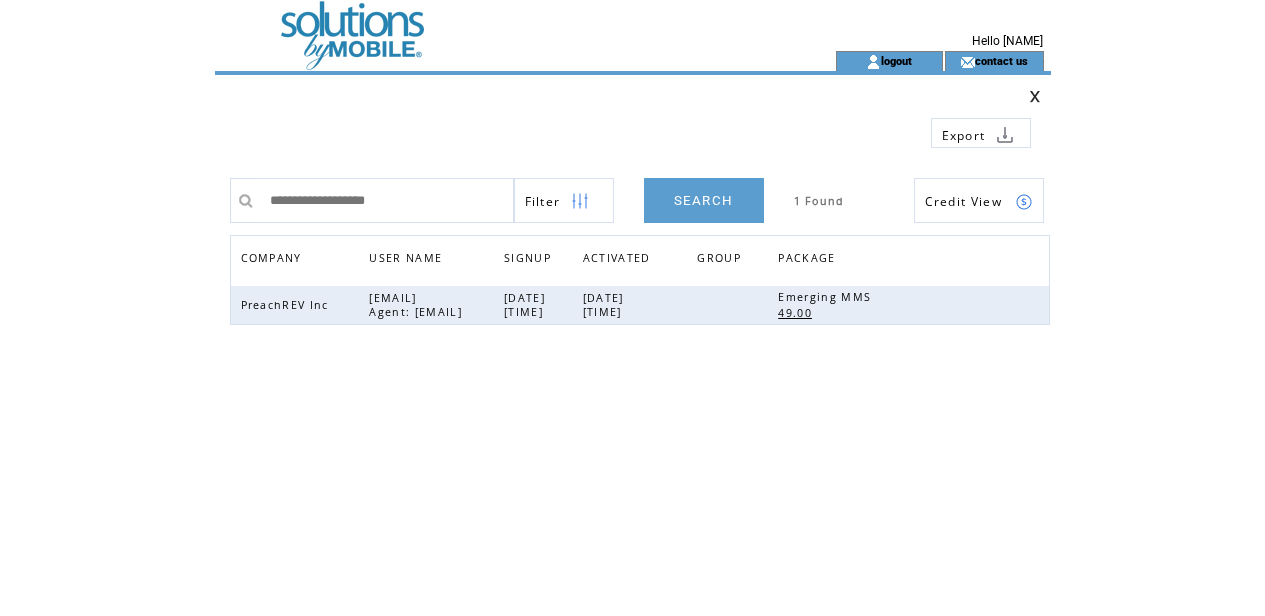 scroll, scrollTop: 0, scrollLeft: 0, axis: both 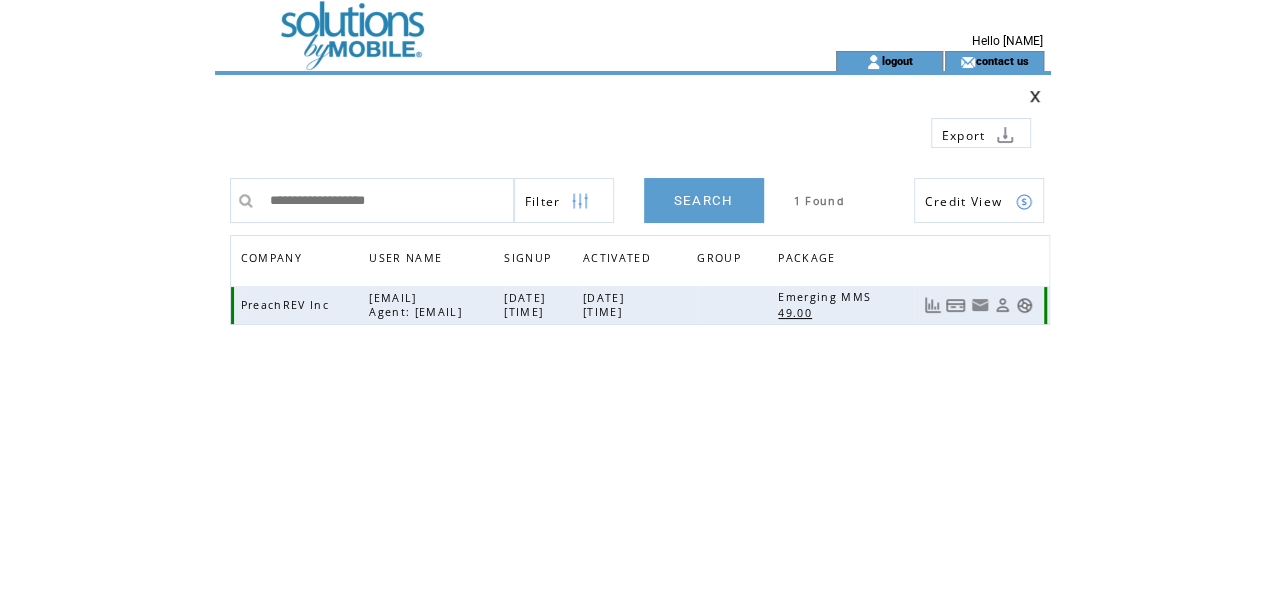 click at bounding box center (1024, 305) 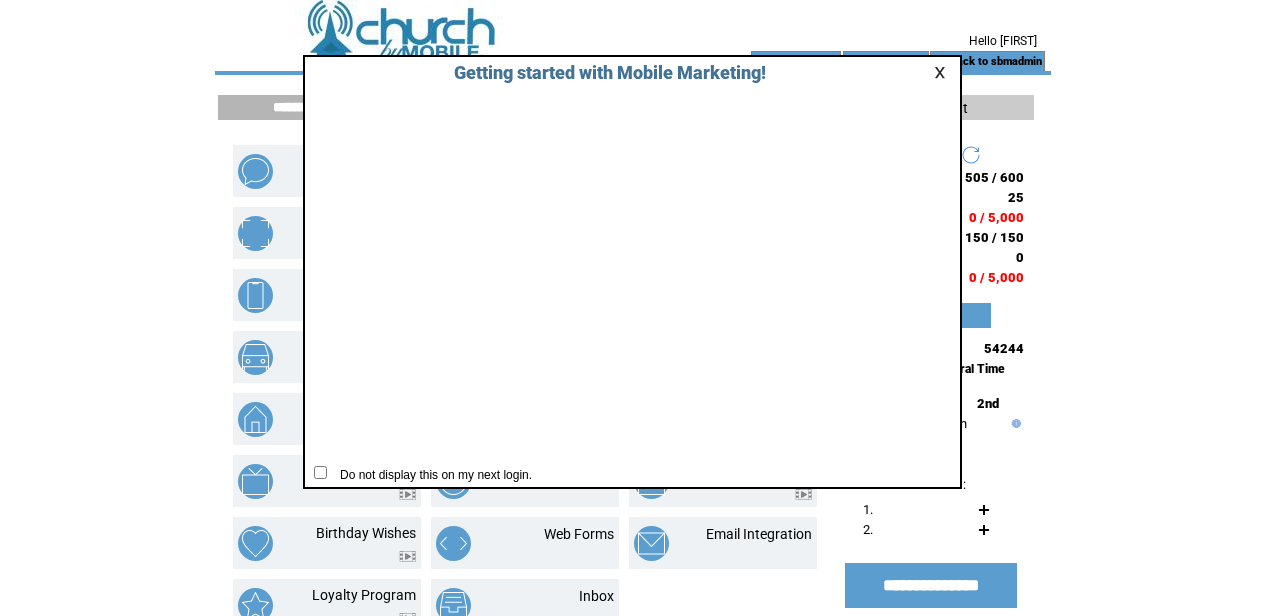 scroll, scrollTop: 0, scrollLeft: 0, axis: both 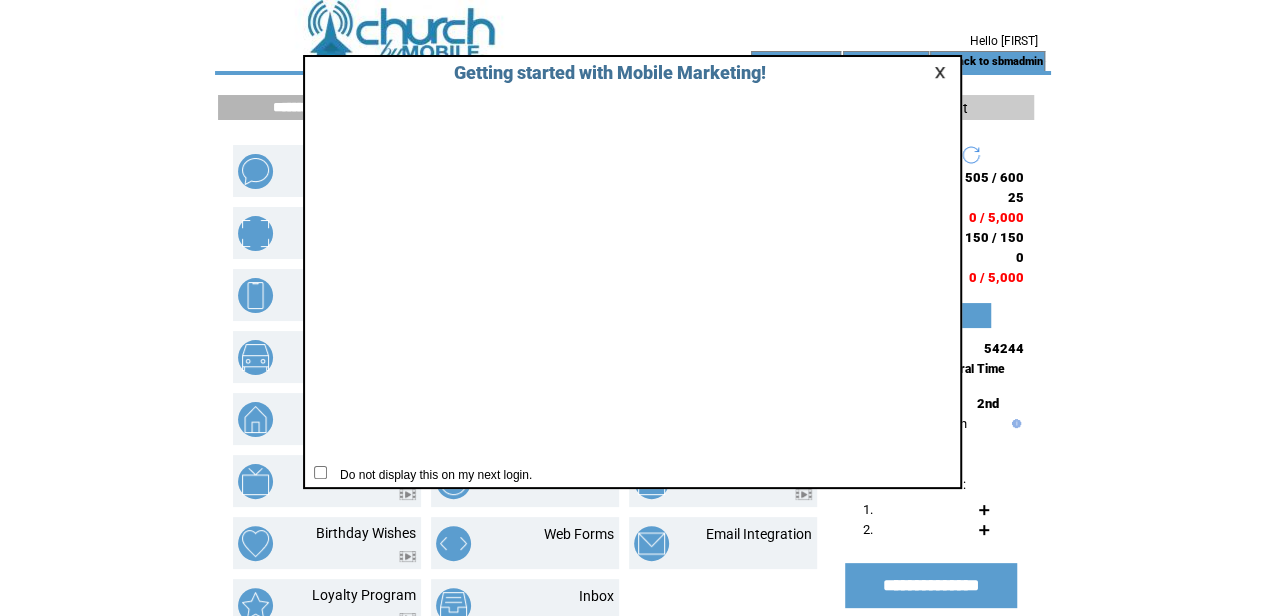 click at bounding box center [943, 72] 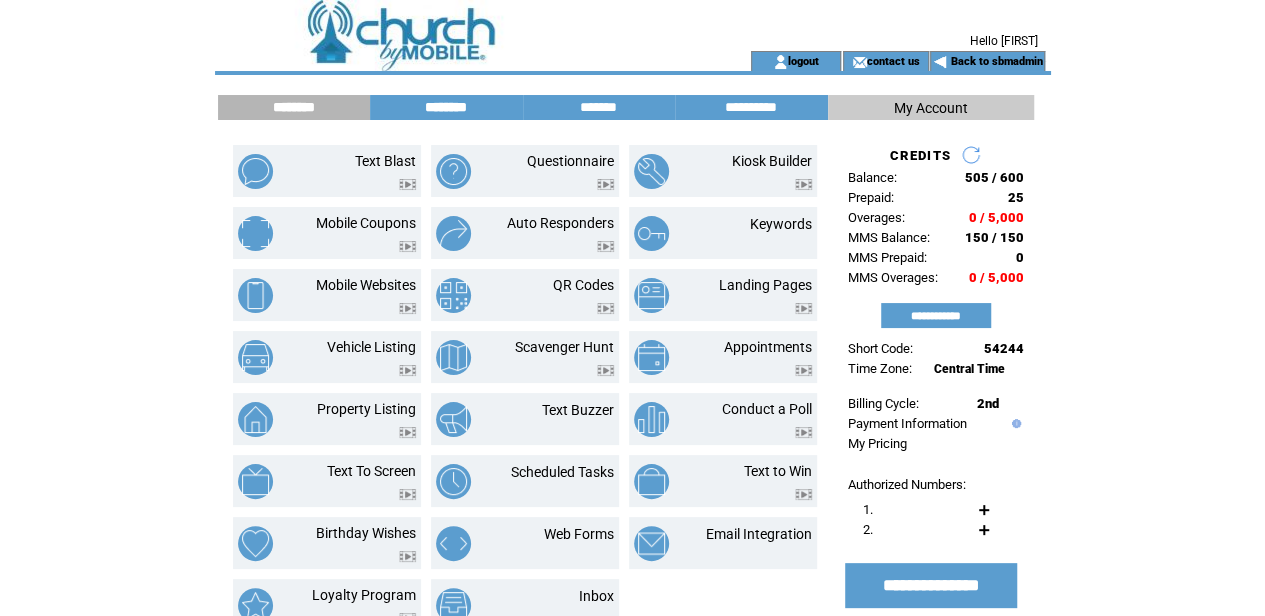 click on "********" at bounding box center [446, 107] 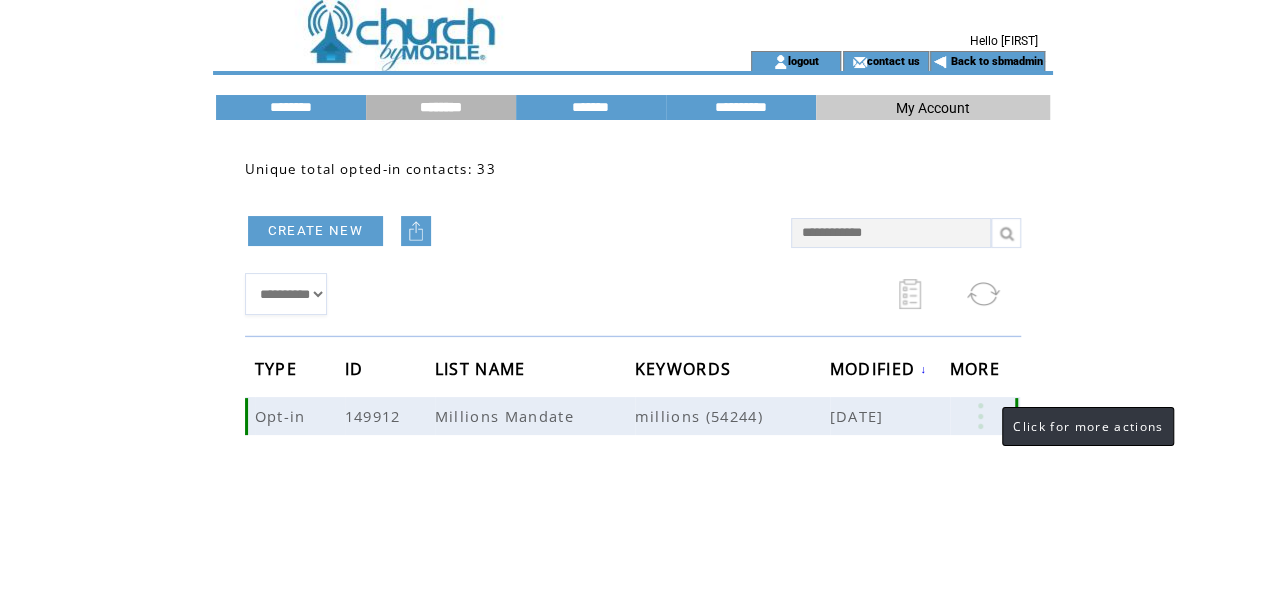 click at bounding box center [980, 416] 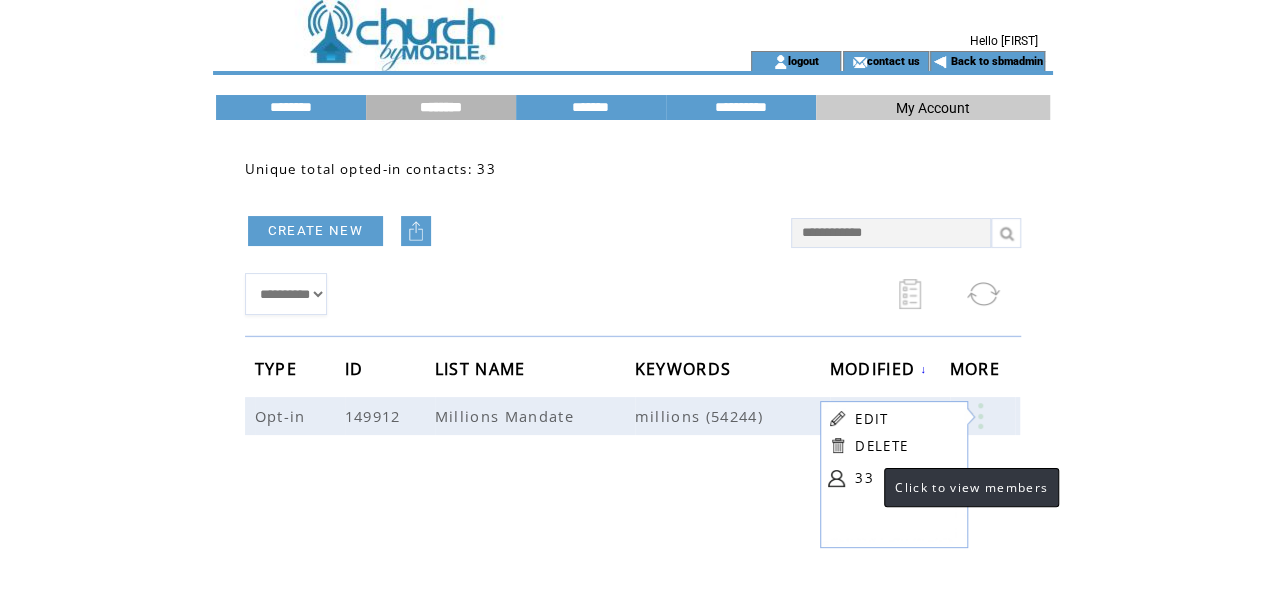 click on "33" at bounding box center [905, 478] 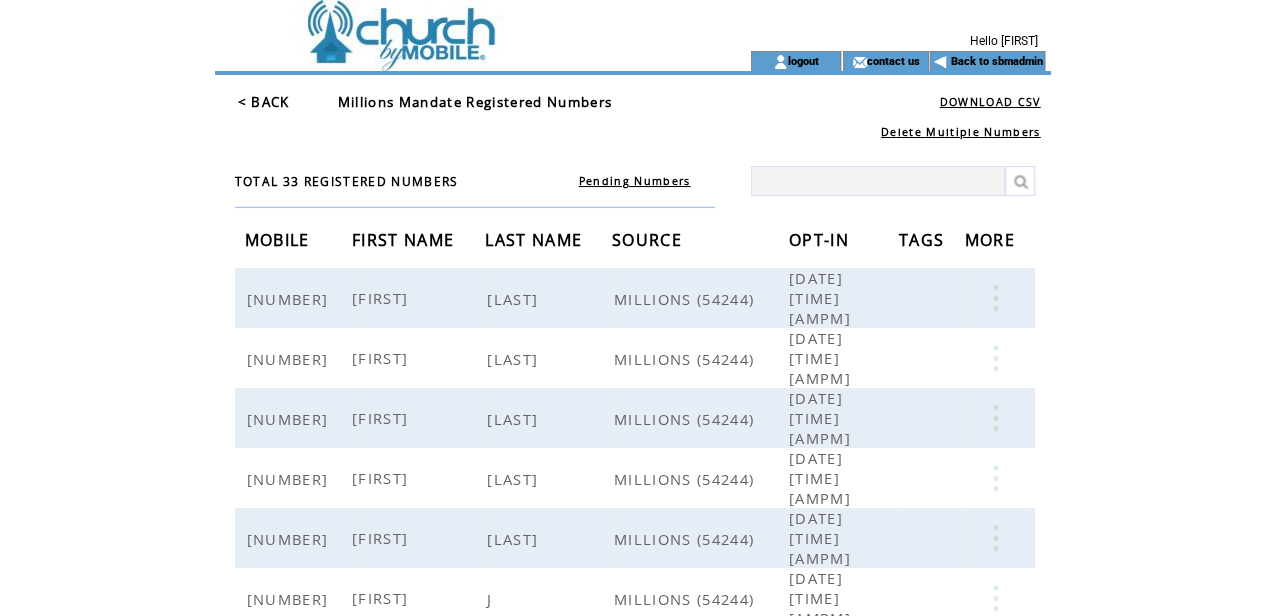 scroll, scrollTop: 0, scrollLeft: 0, axis: both 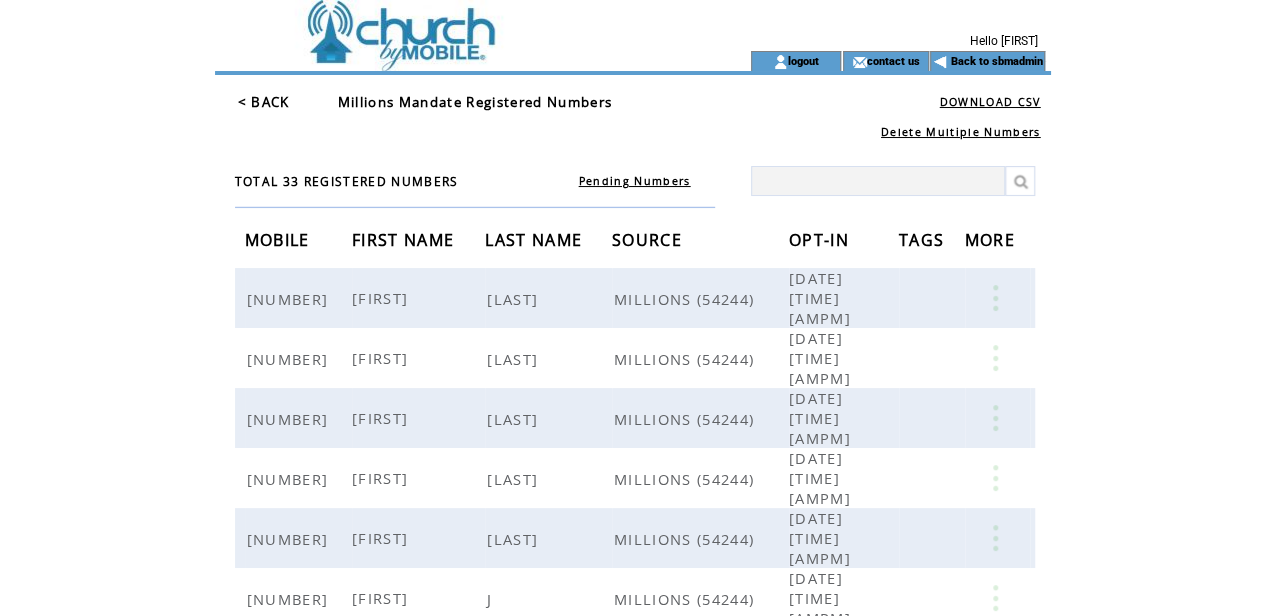 click at bounding box center [455, 25] 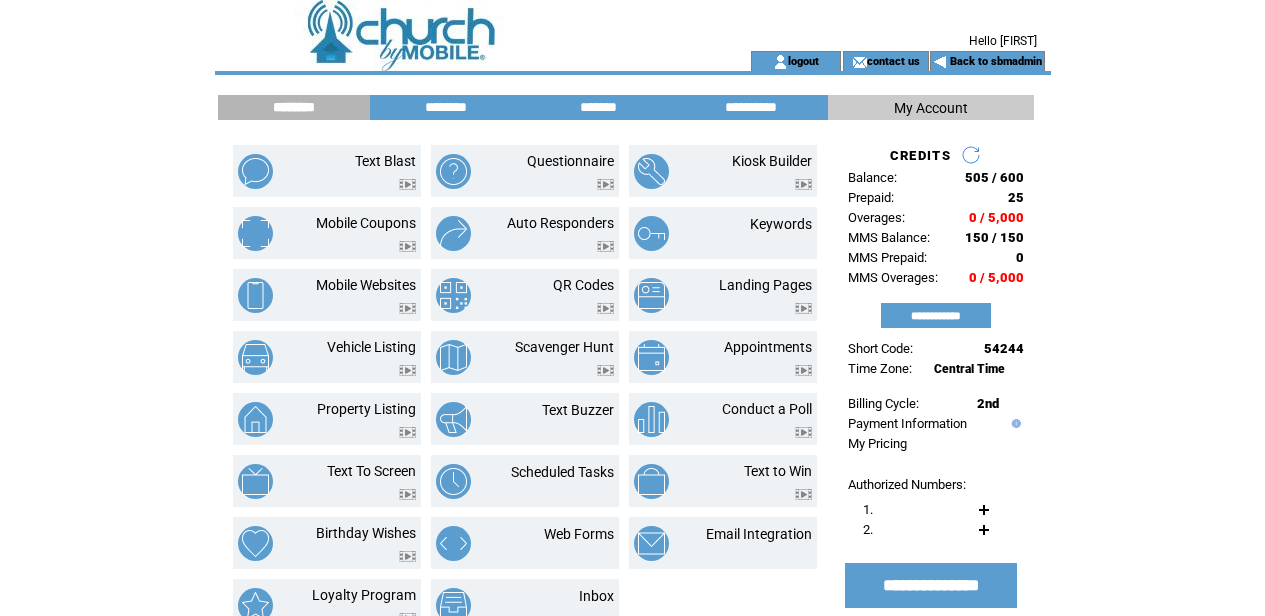 scroll, scrollTop: 0, scrollLeft: 0, axis: both 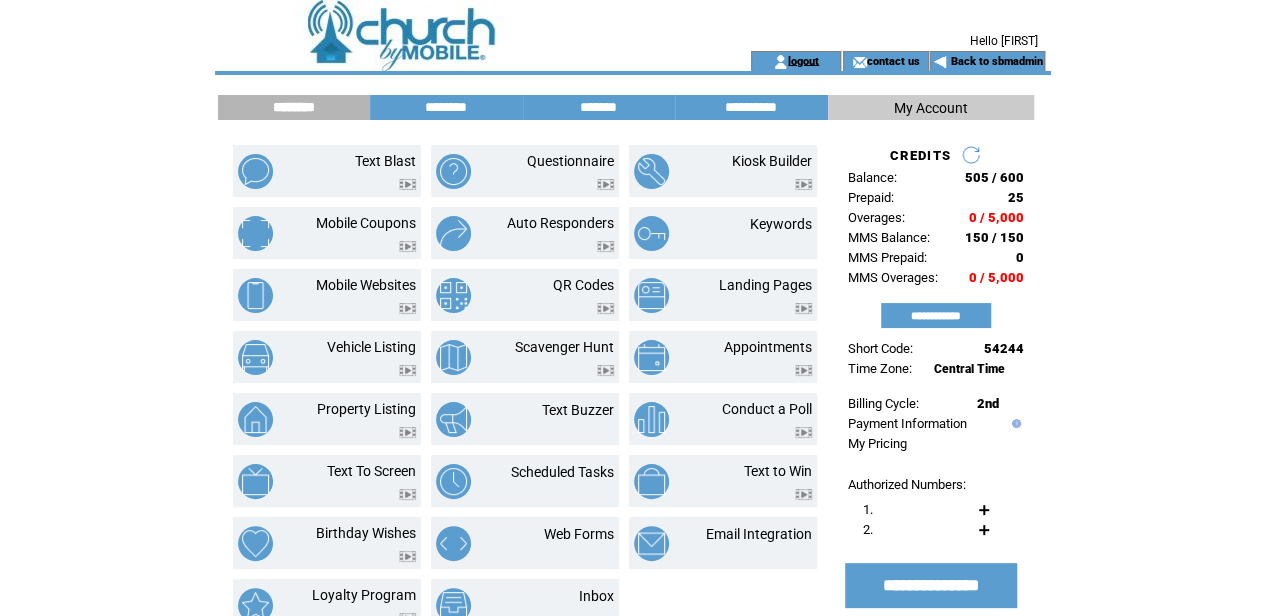 click on "logout" at bounding box center (803, 60) 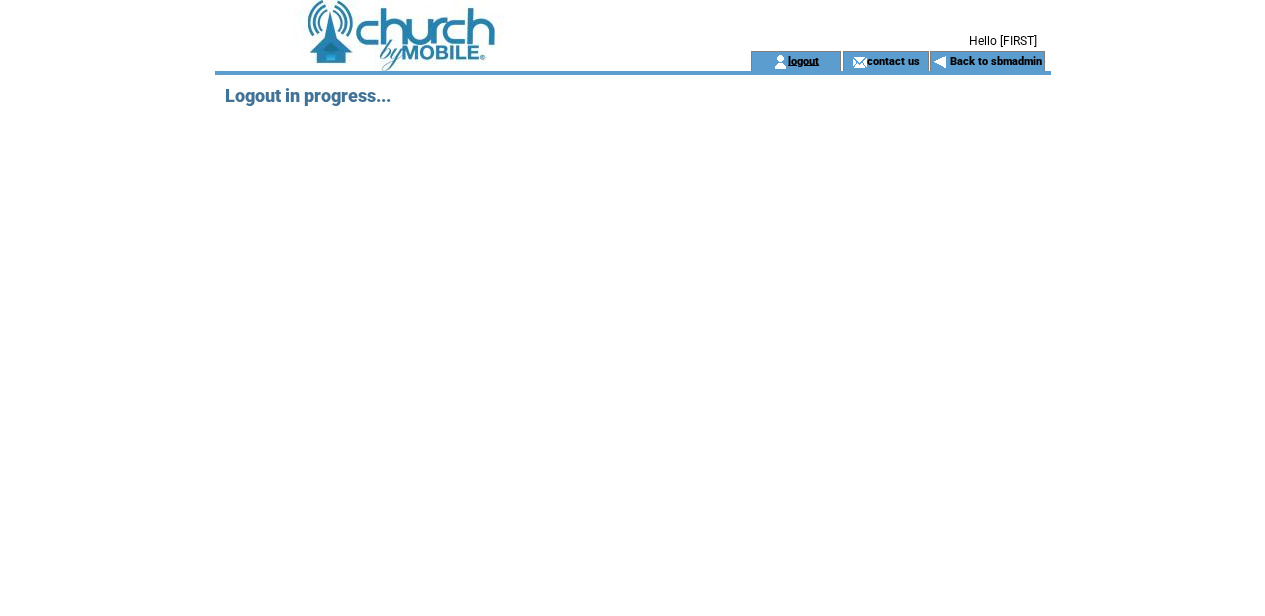 scroll, scrollTop: 0, scrollLeft: 0, axis: both 